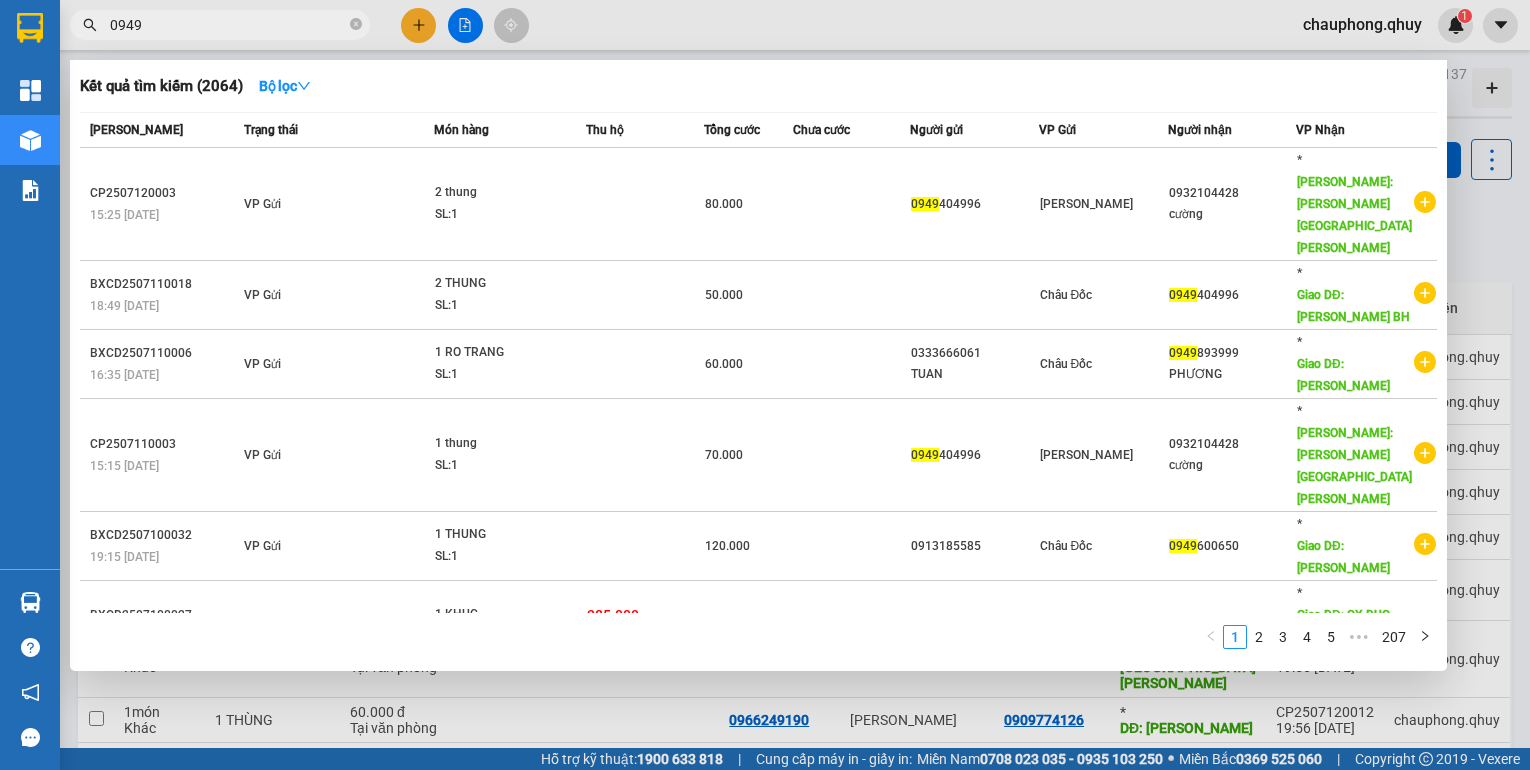 scroll, scrollTop: 0, scrollLeft: 0, axis: both 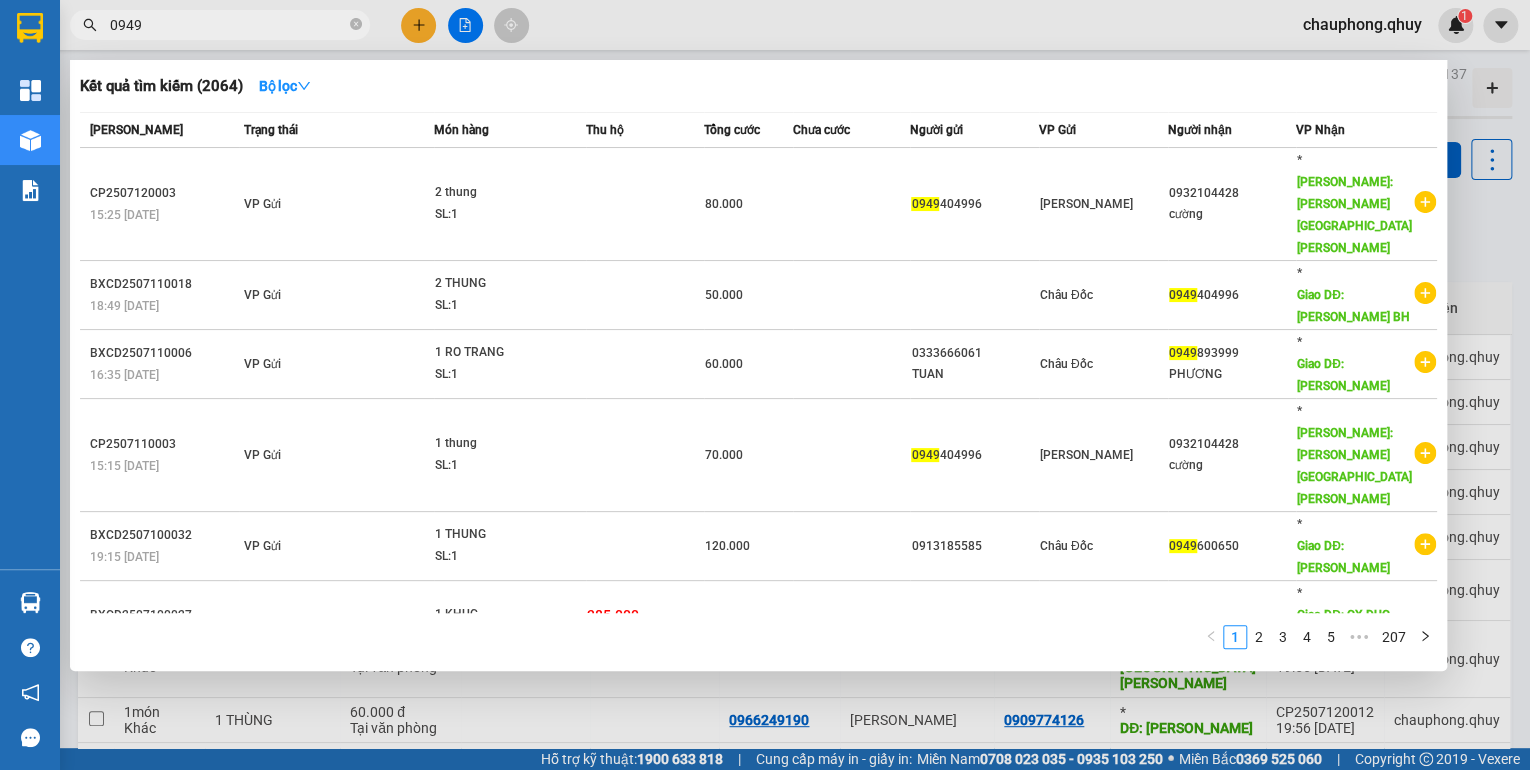 click at bounding box center [765, 385] 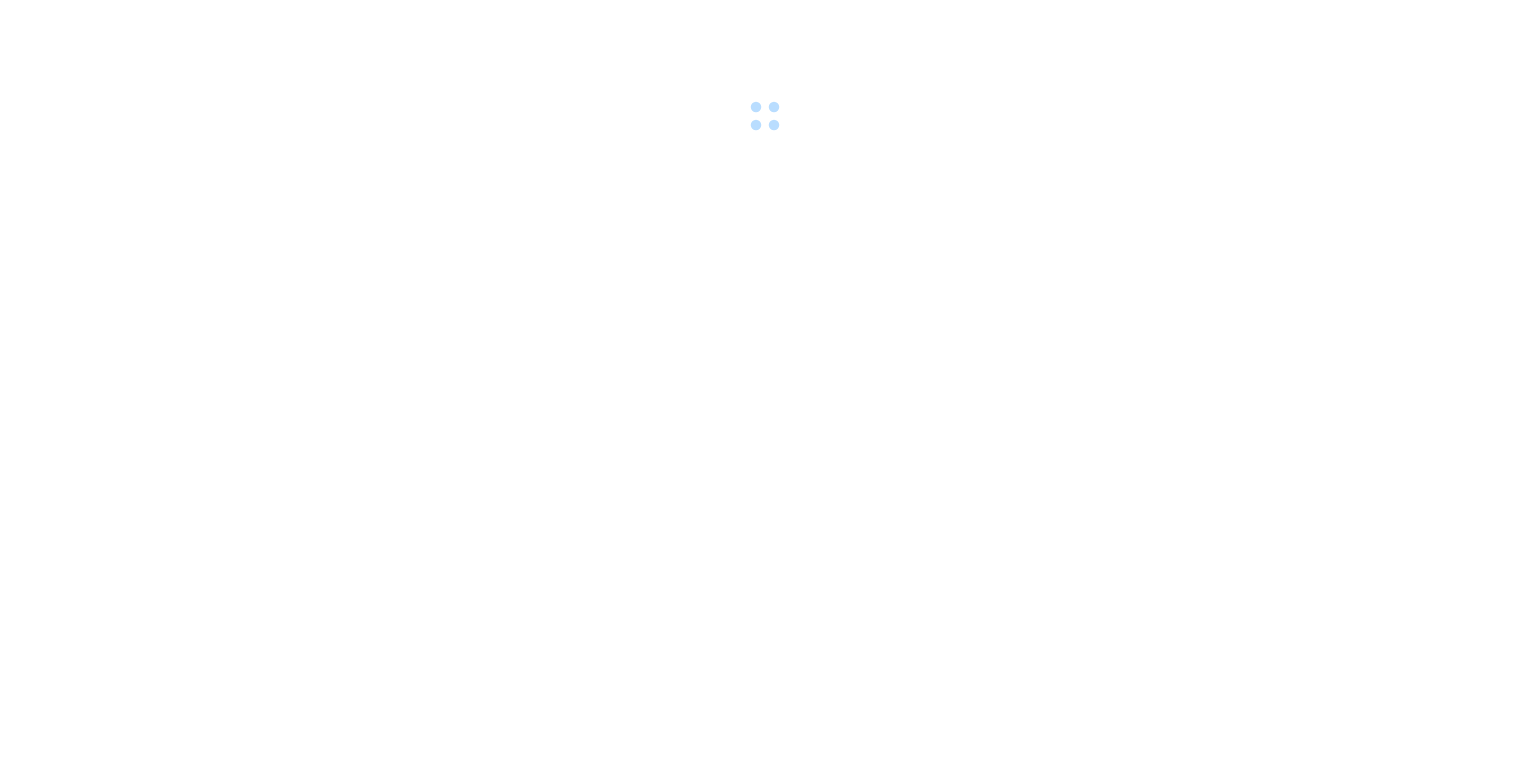 scroll, scrollTop: 0, scrollLeft: 0, axis: both 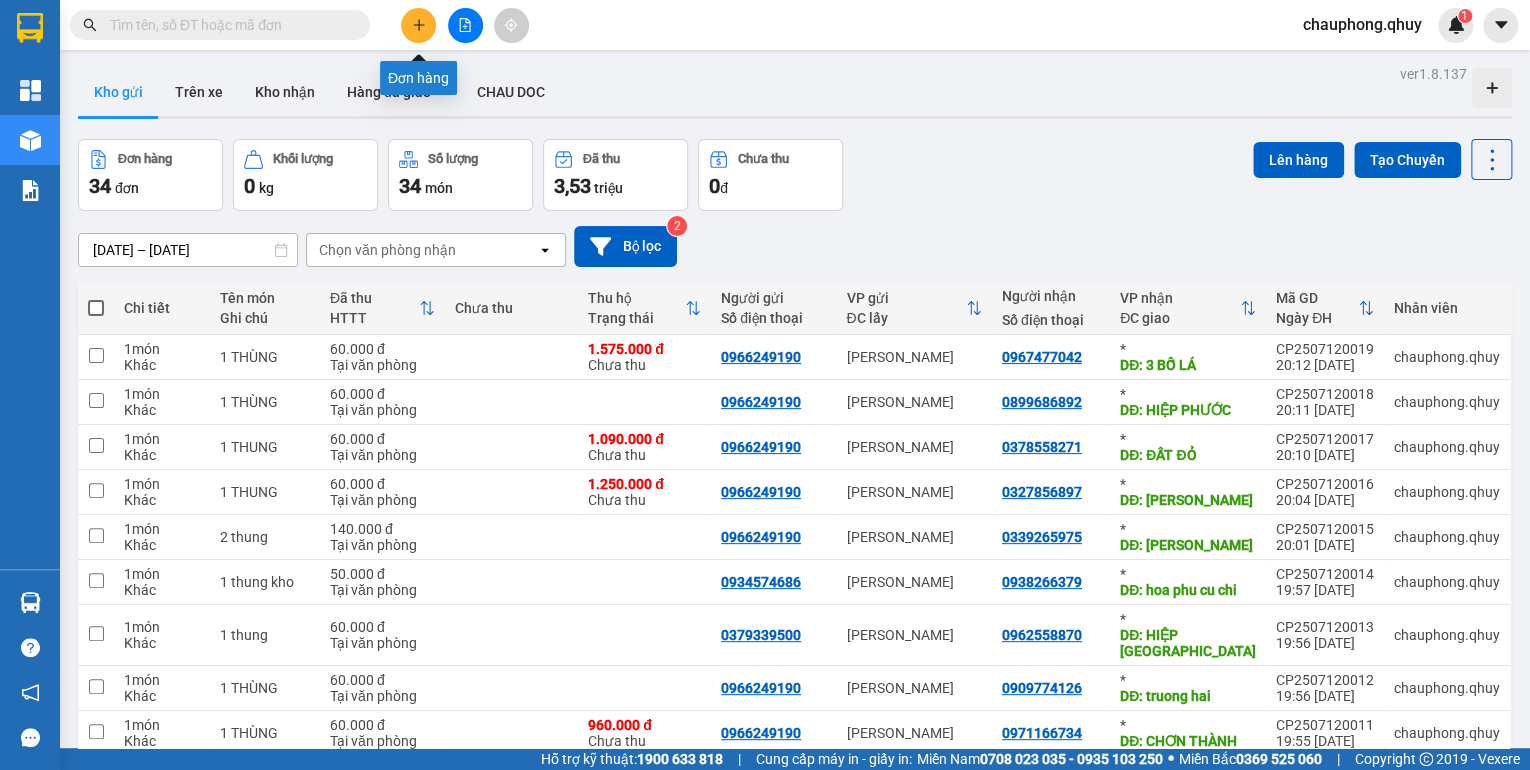 click at bounding box center [418, 25] 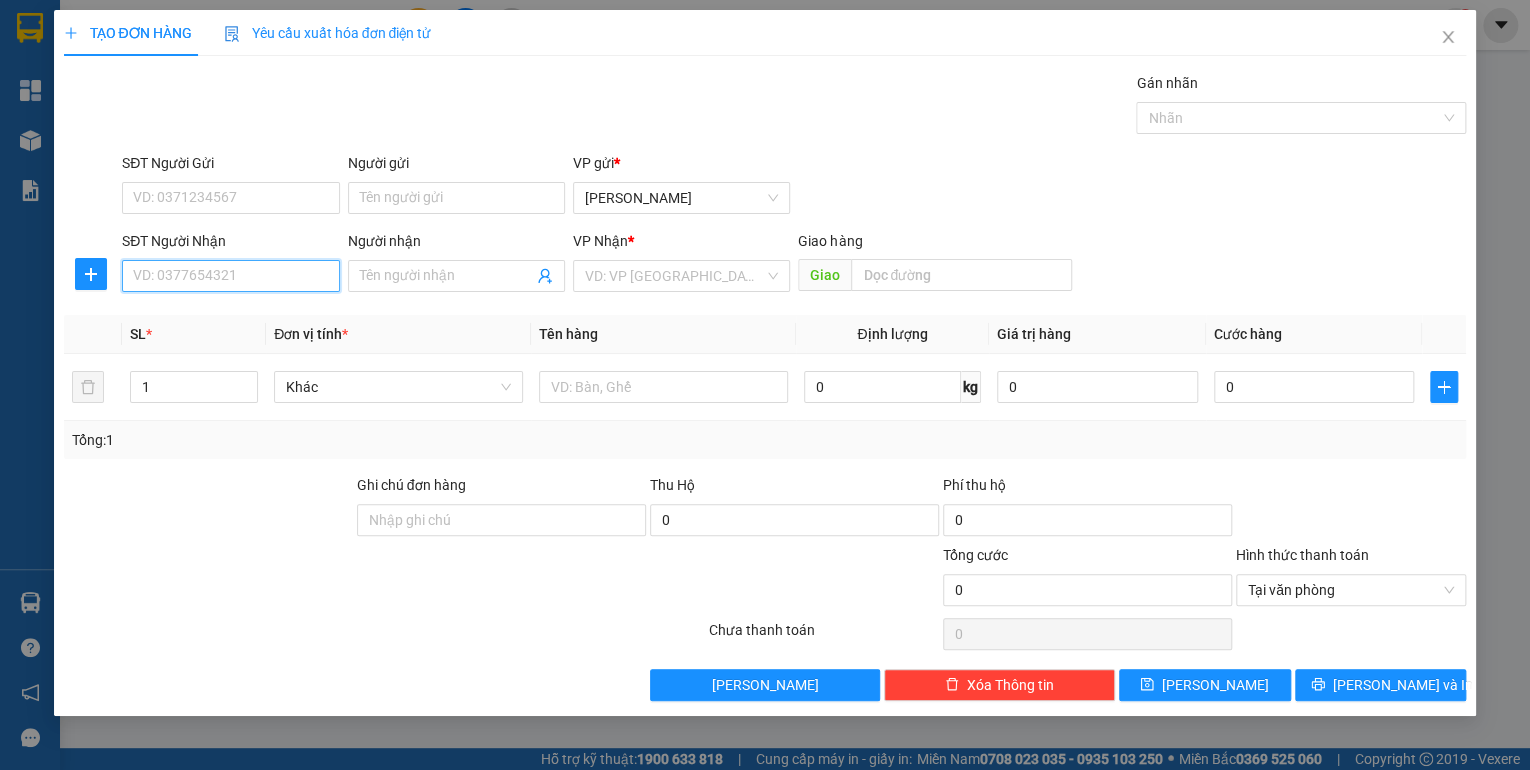 click on "SĐT Người Nhận" at bounding box center [230, 276] 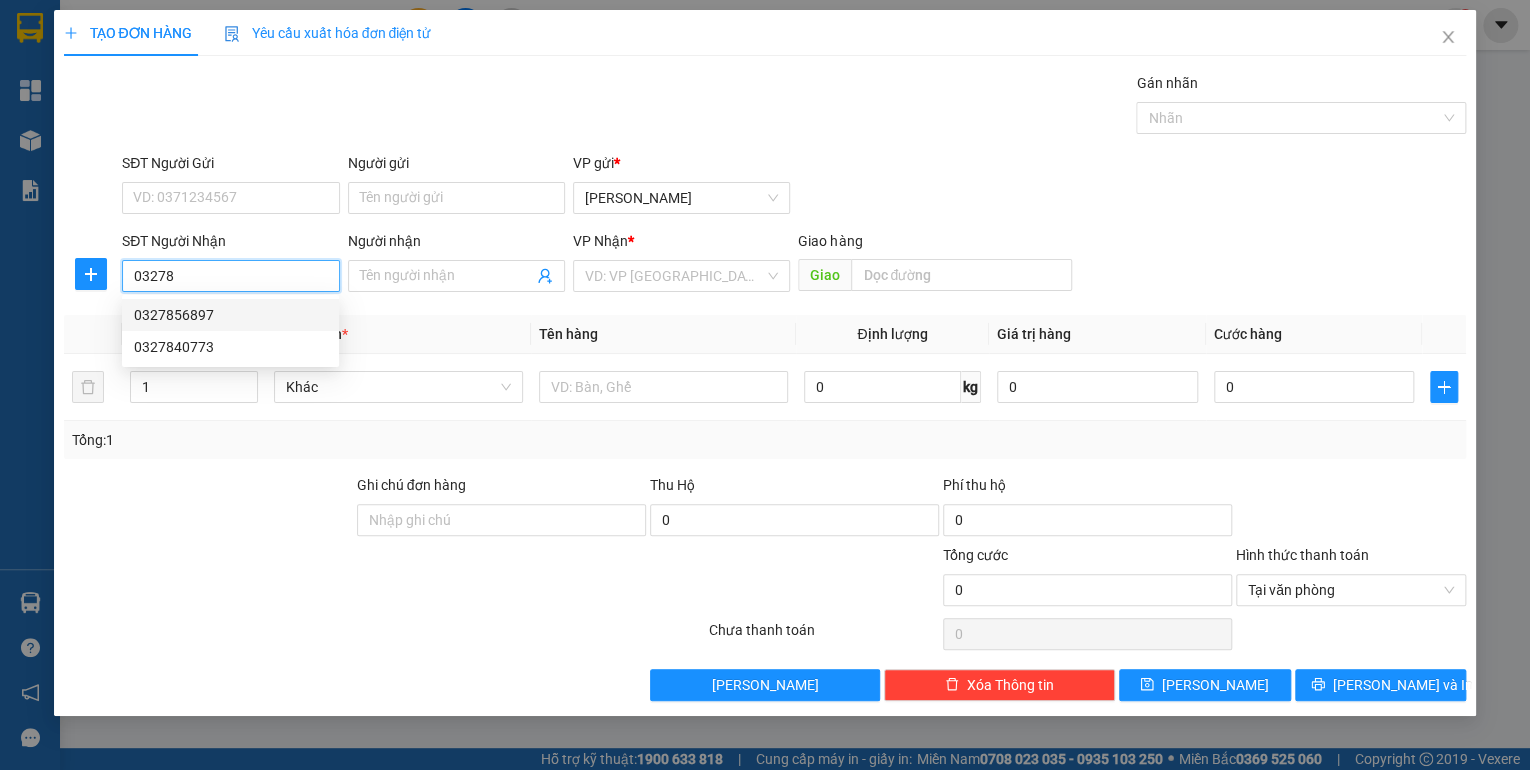 drag, startPoint x: 260, startPoint y: 352, endPoint x: 259, endPoint y: 252, distance: 100.005 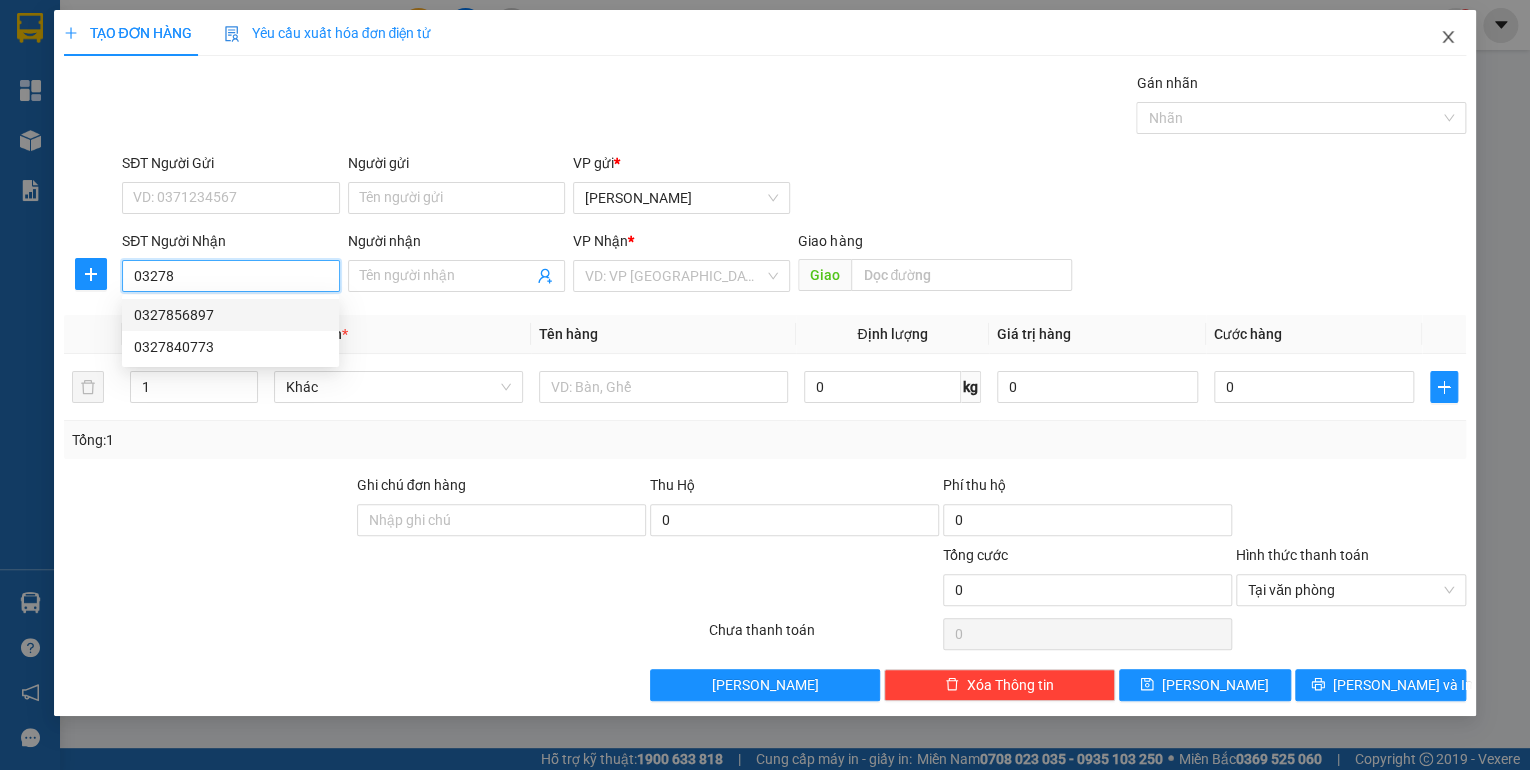 type on "03278" 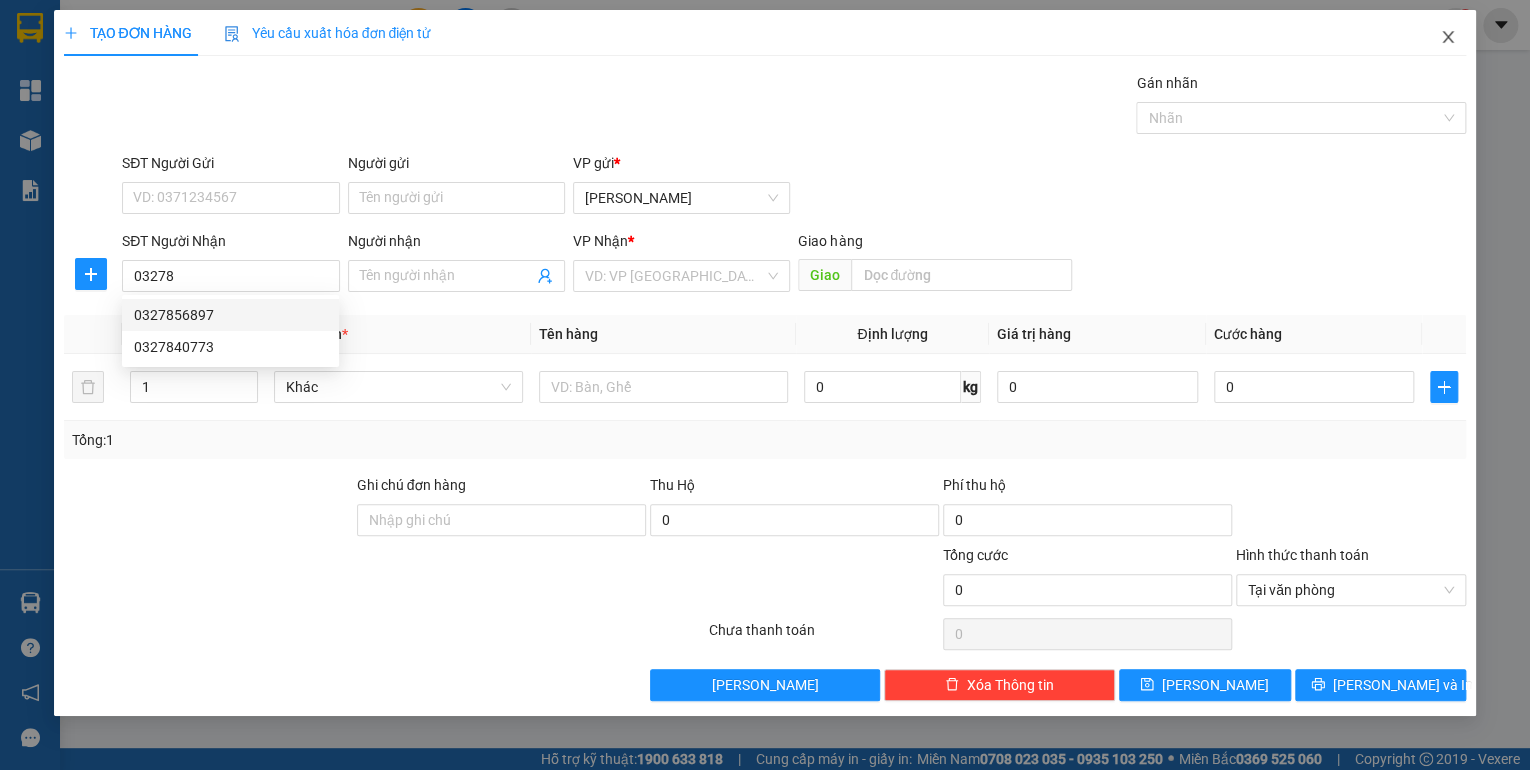 click 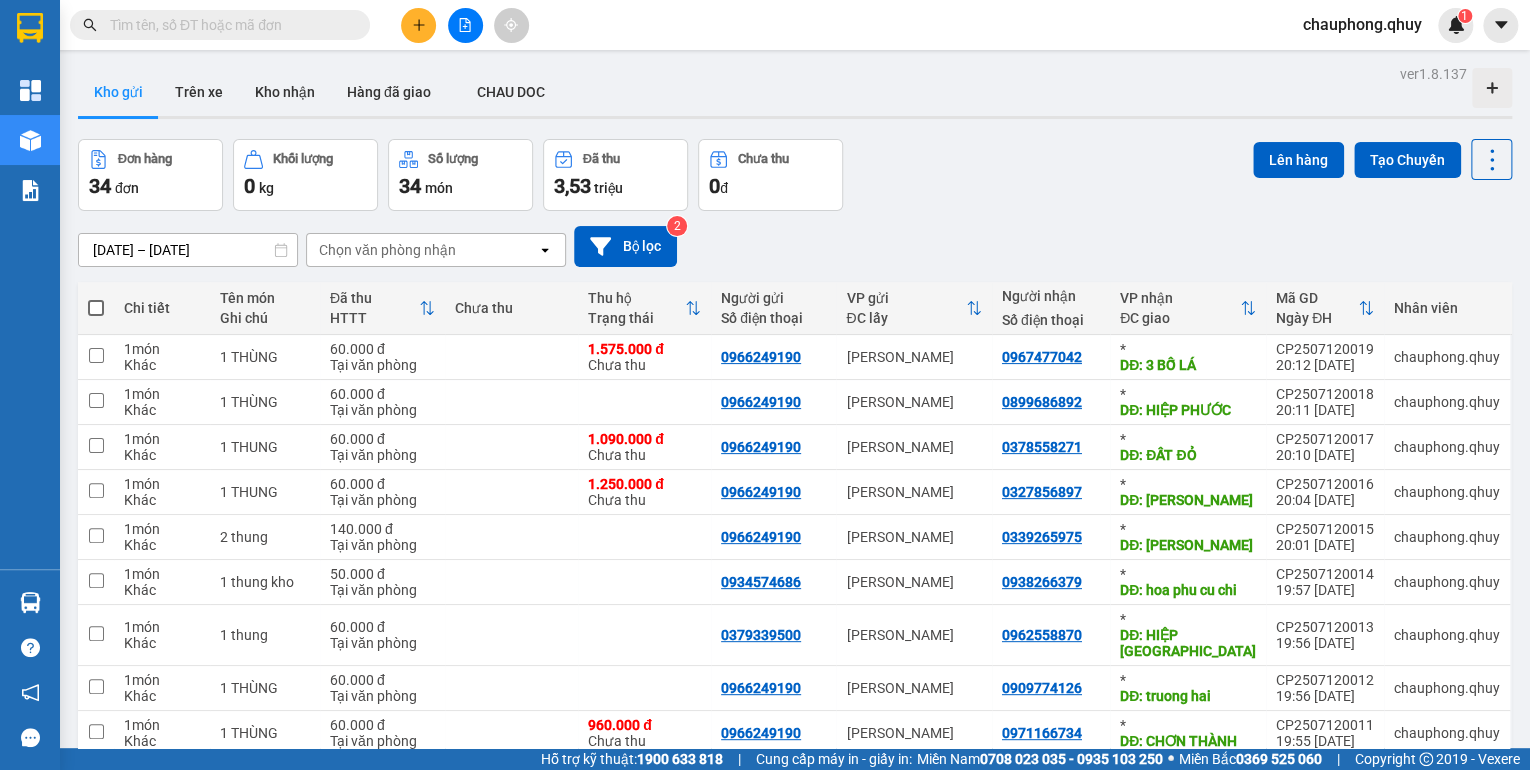 click at bounding box center (220, 25) 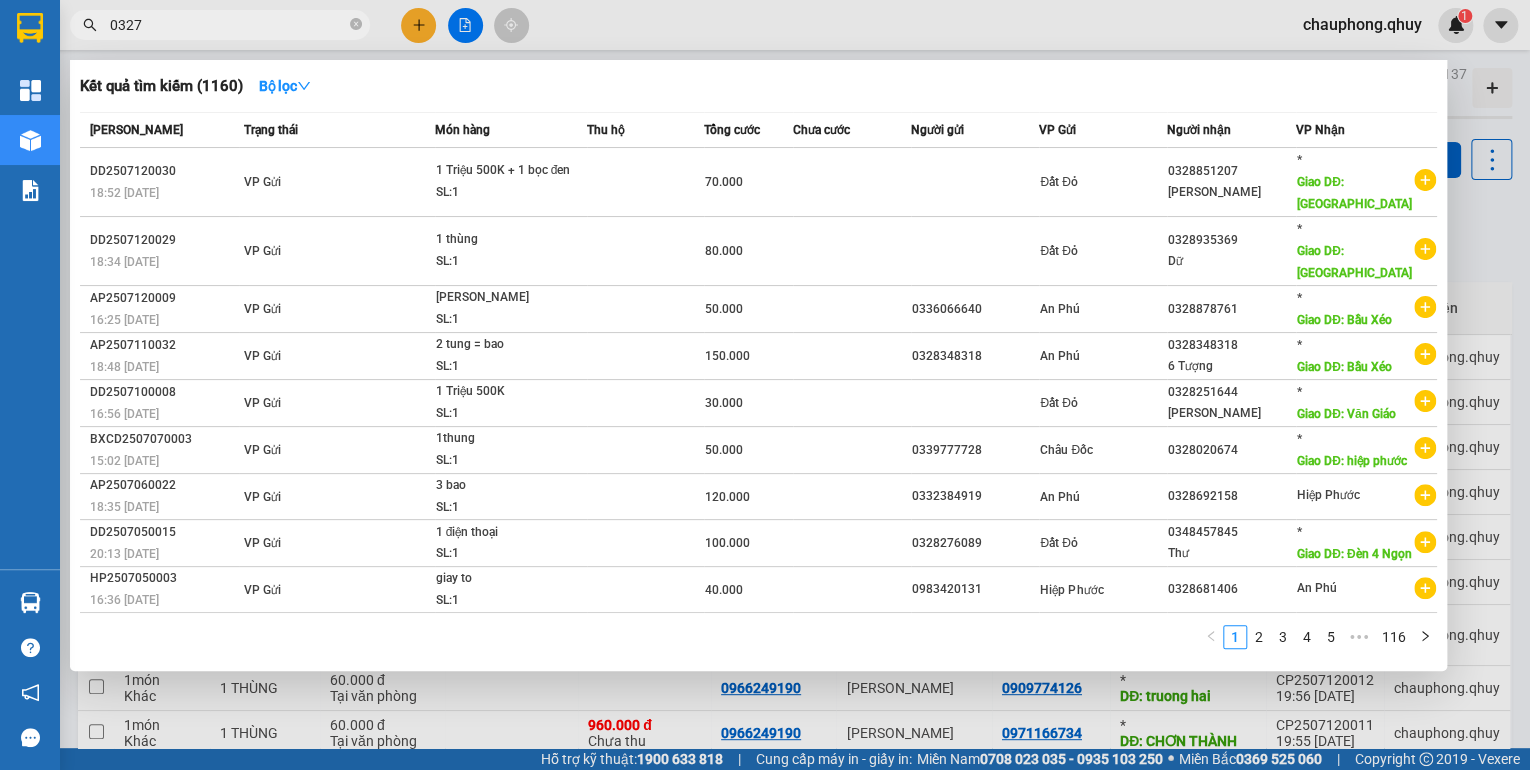 type on "03278" 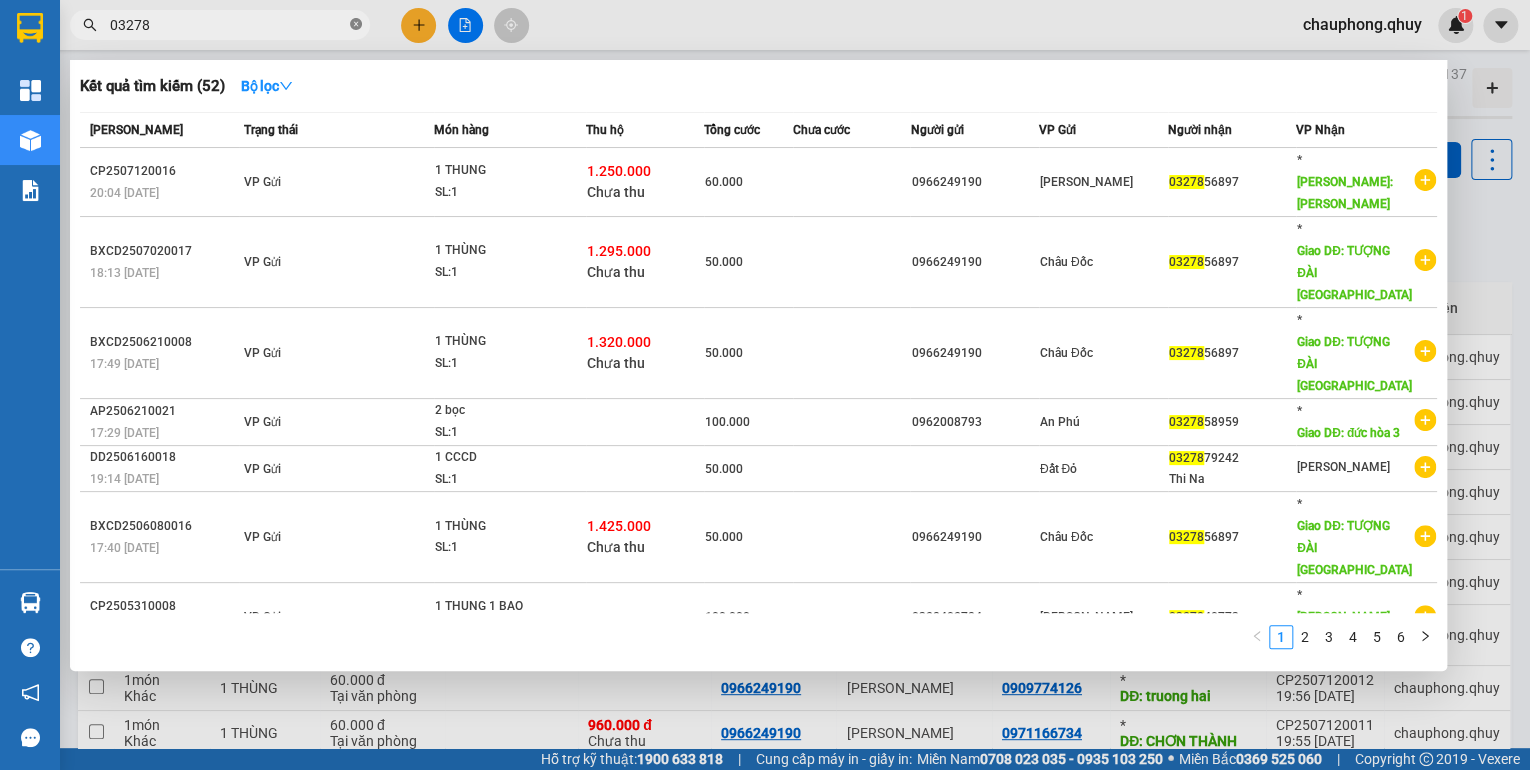 click 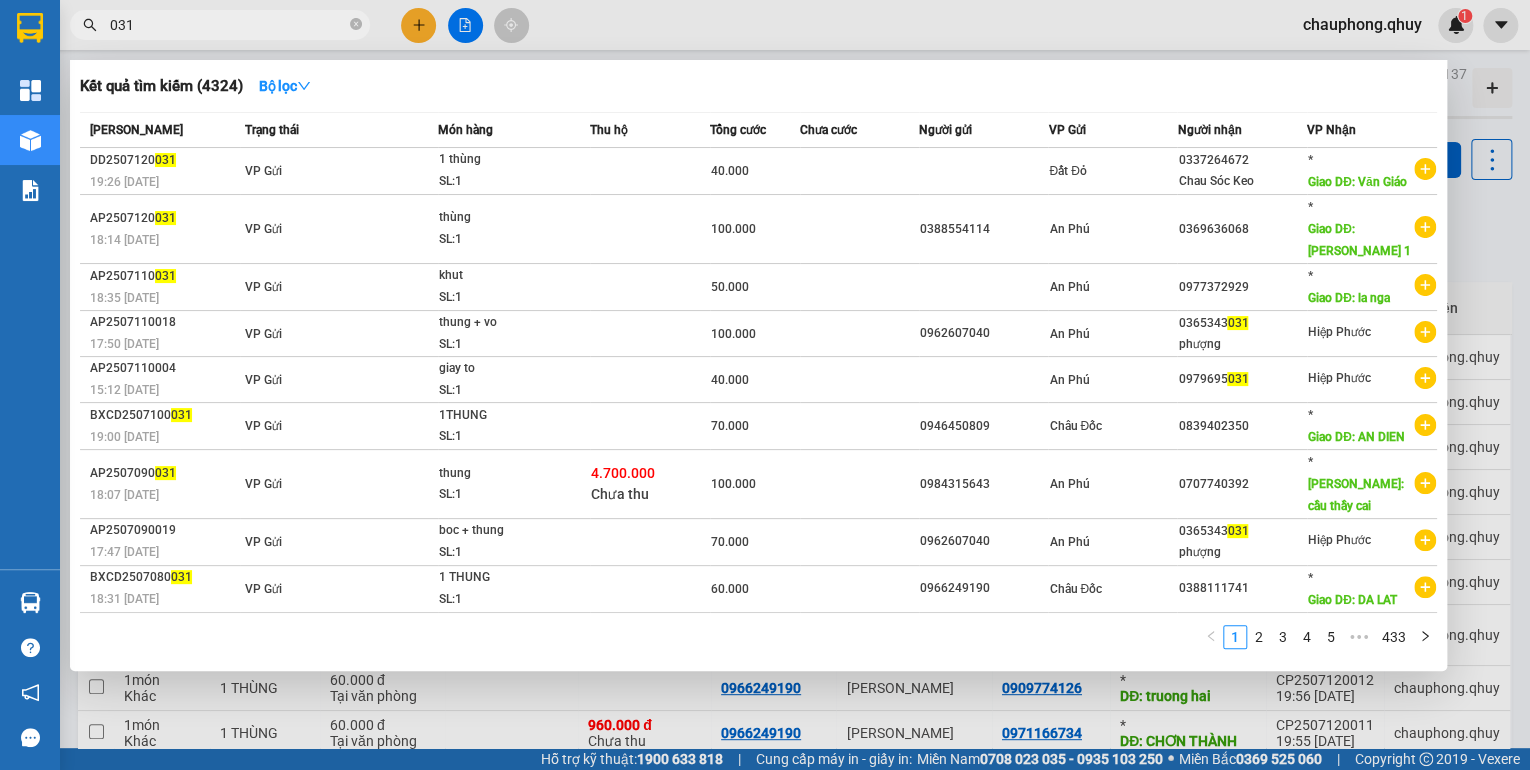 scroll, scrollTop: 42, scrollLeft: 0, axis: vertical 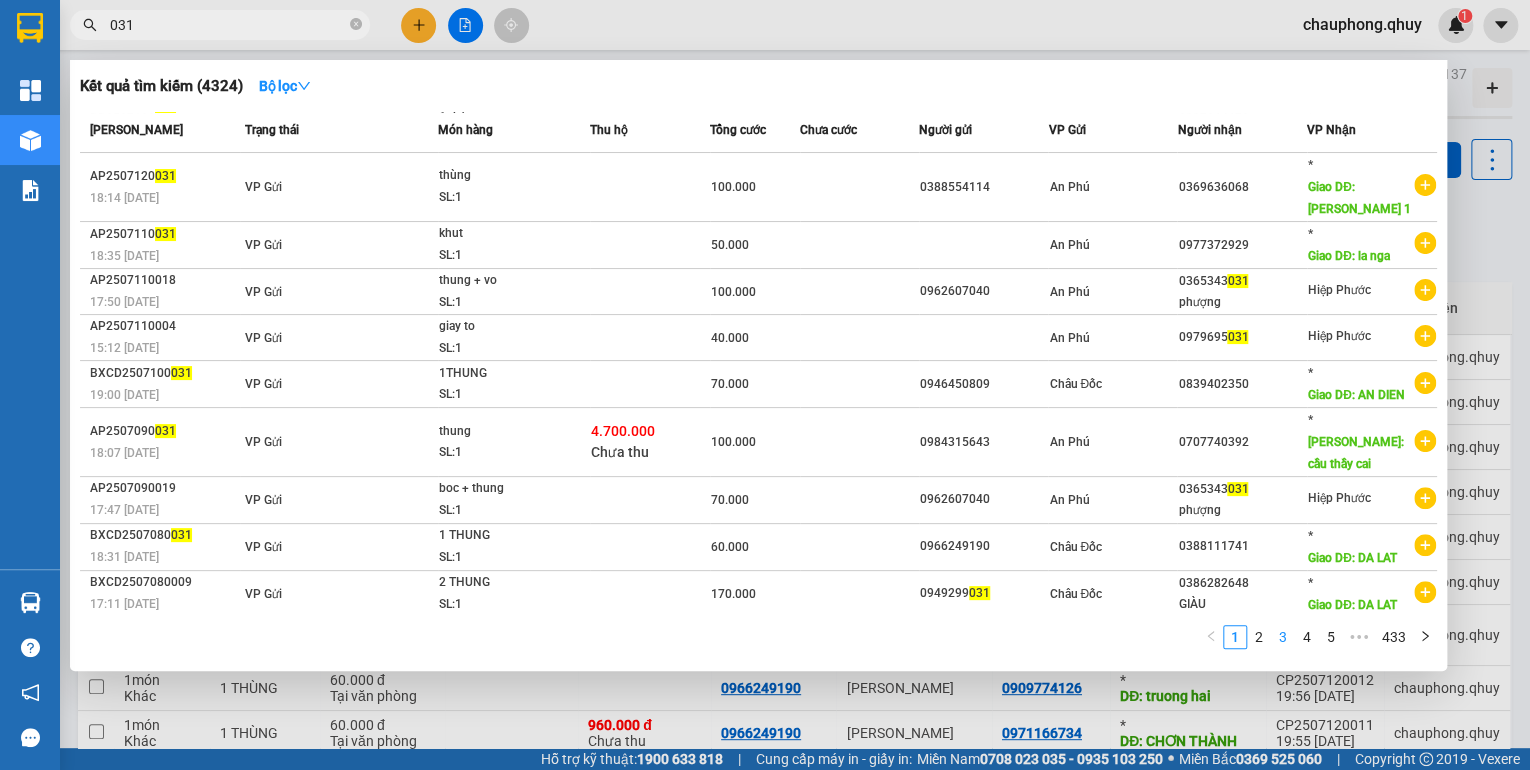 type on "031" 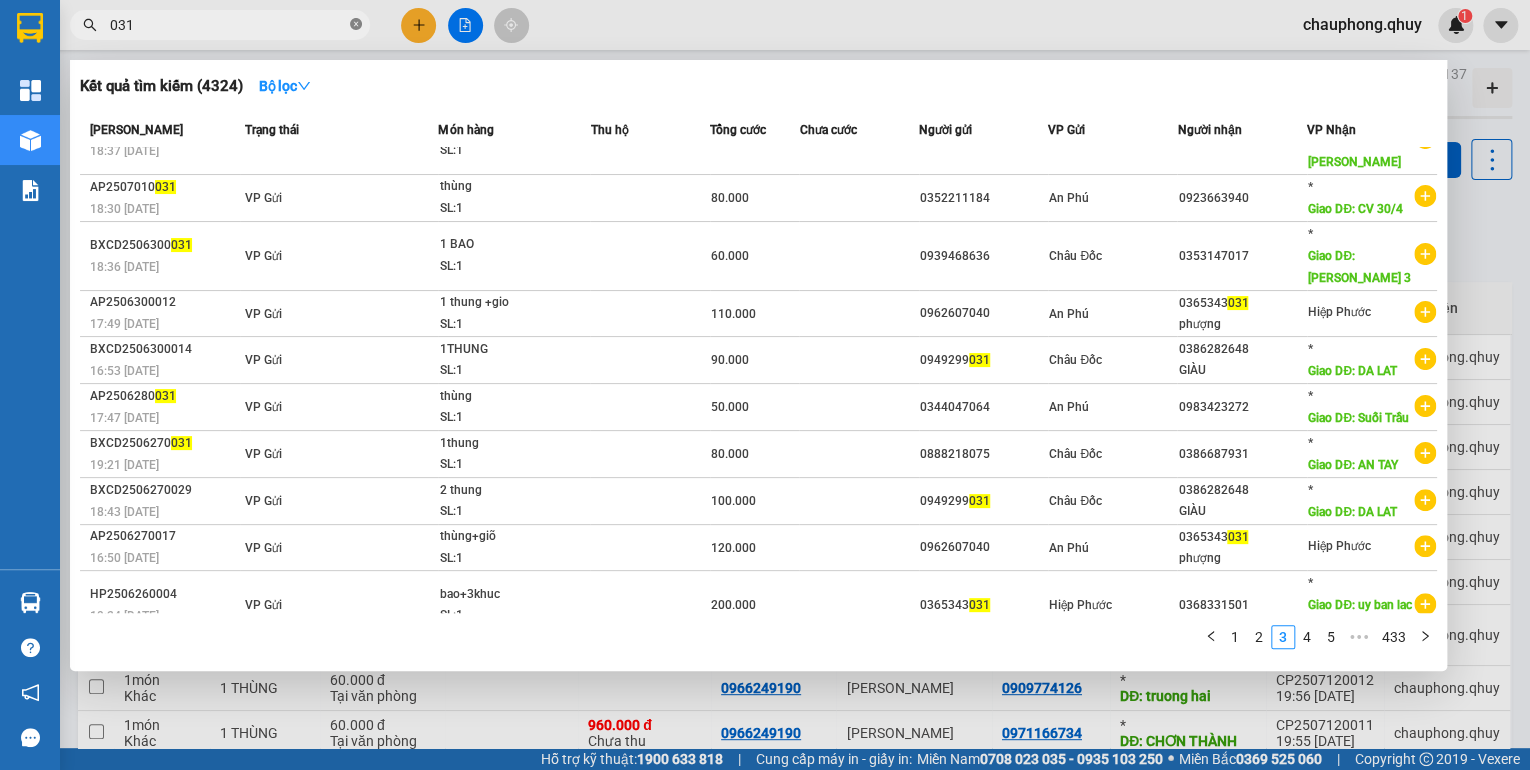 click 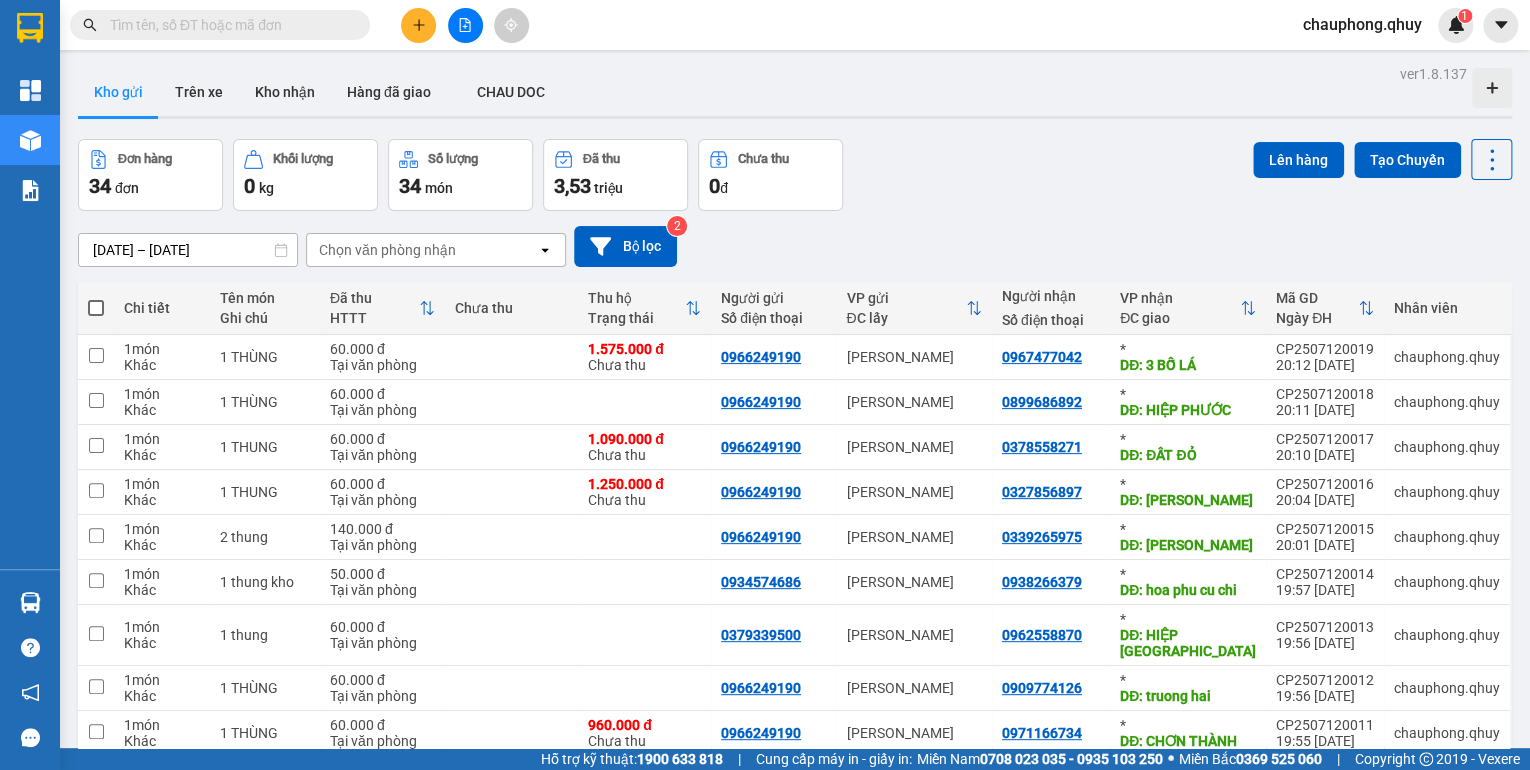 click at bounding box center [228, 25] 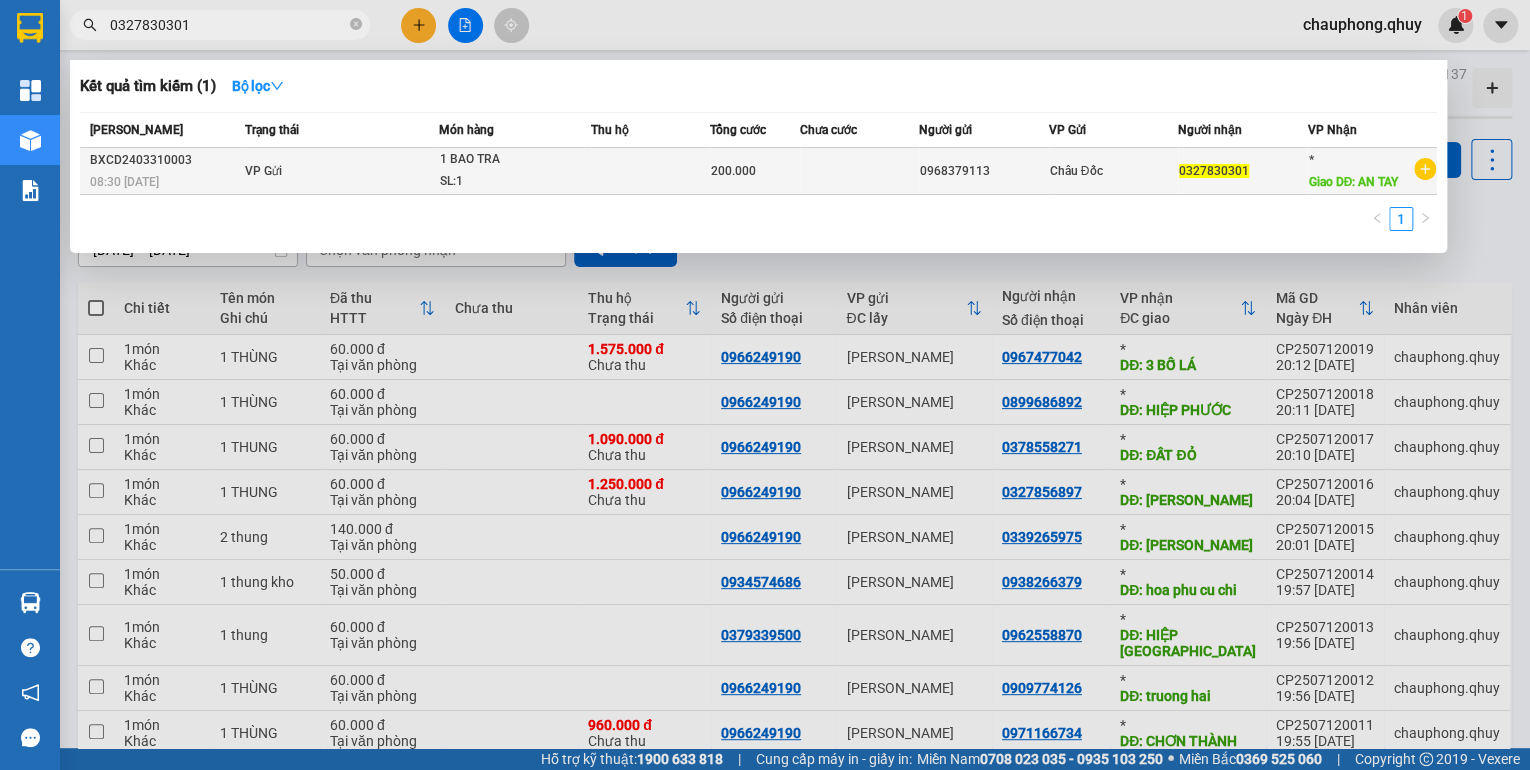 type on "0327830301" 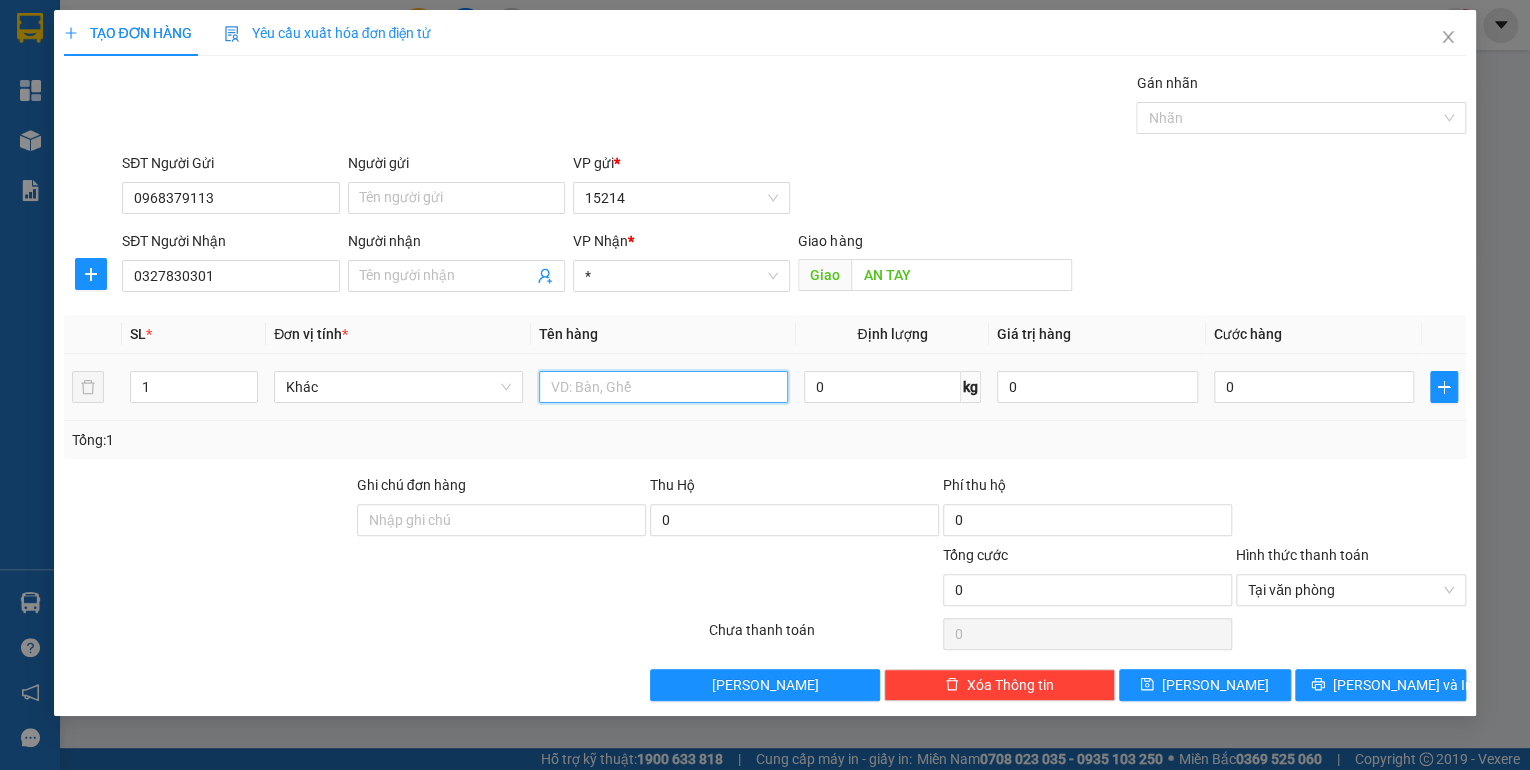 click at bounding box center [663, 387] 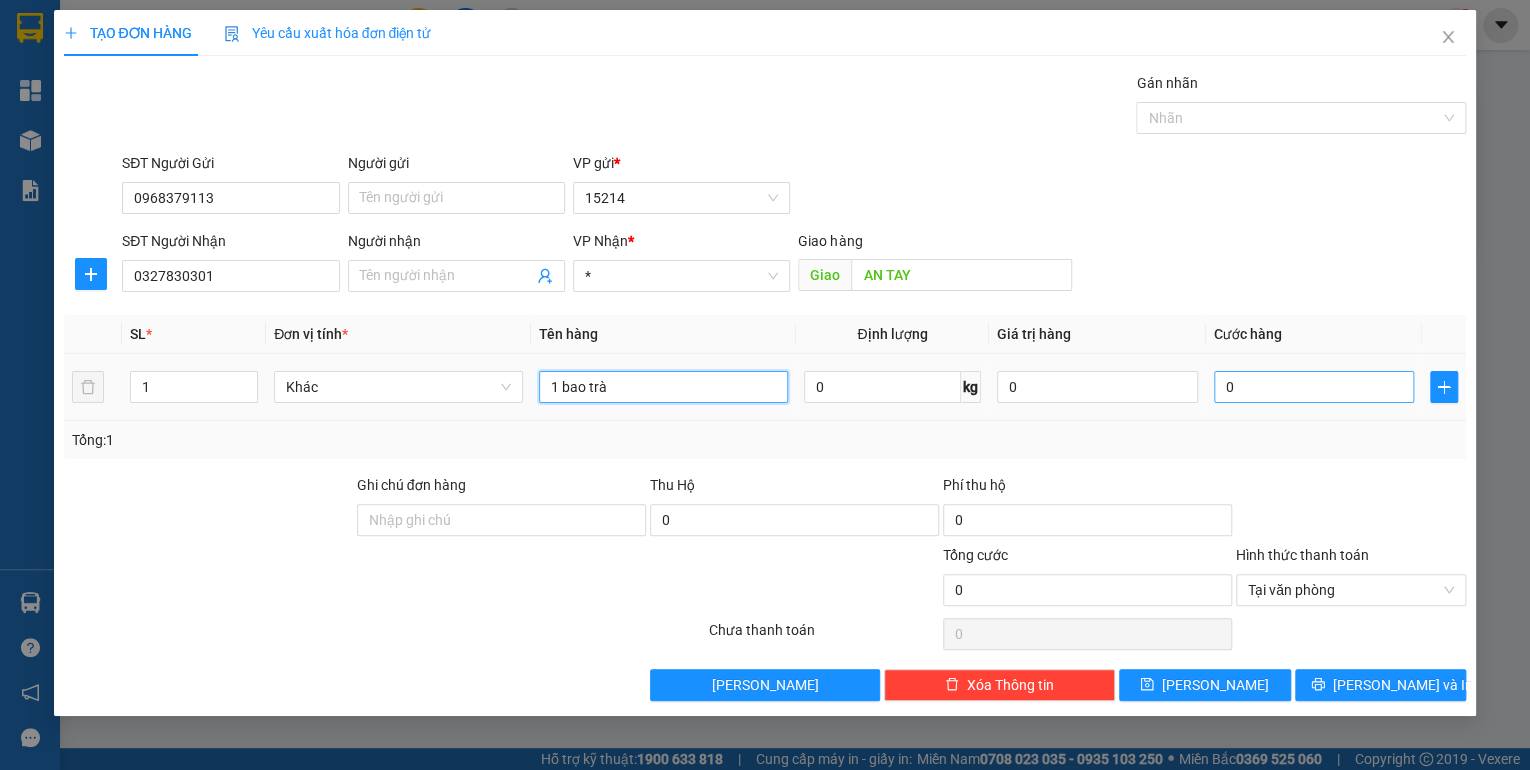 type on "1 bao trà" 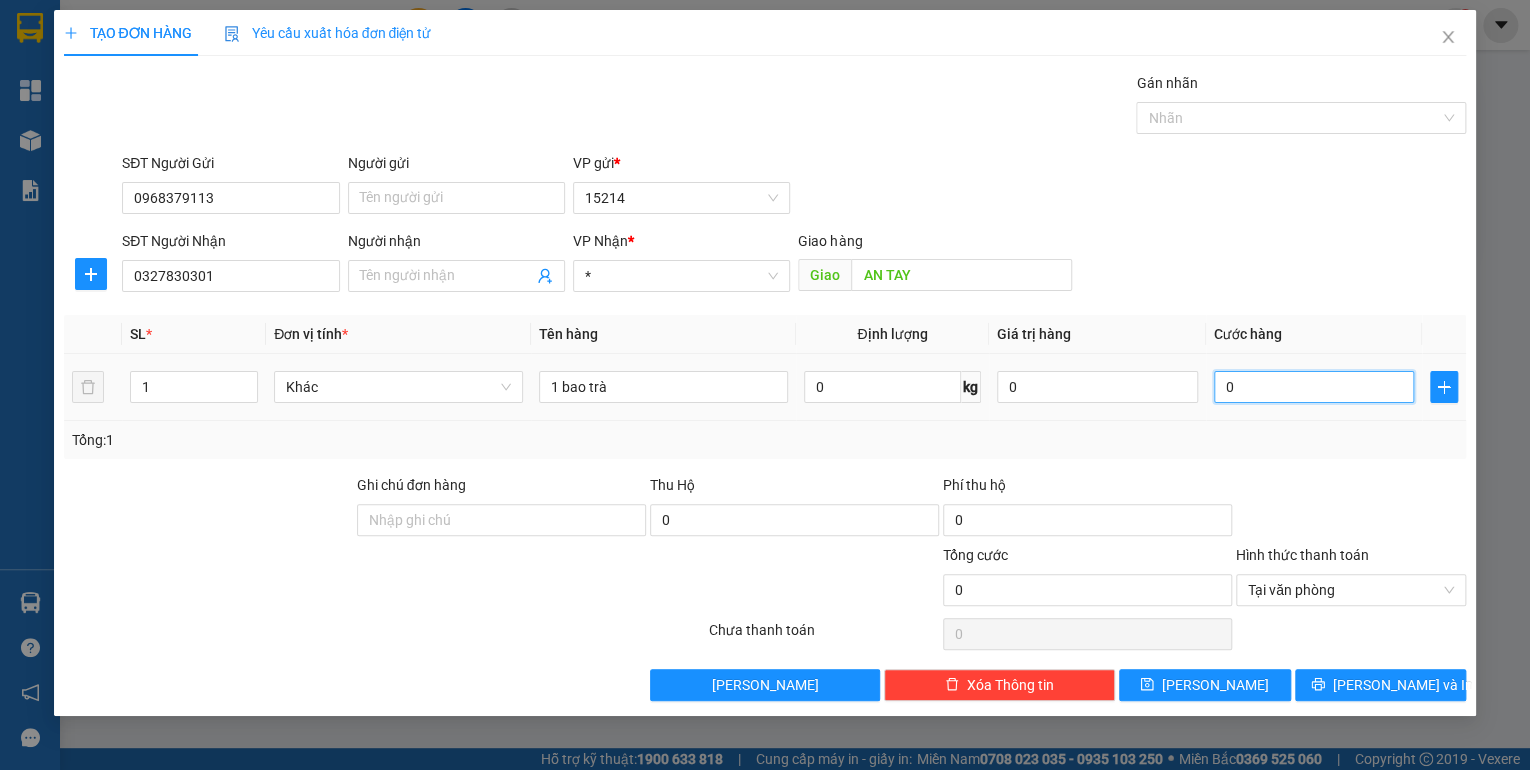 click on "0" at bounding box center (1314, 387) 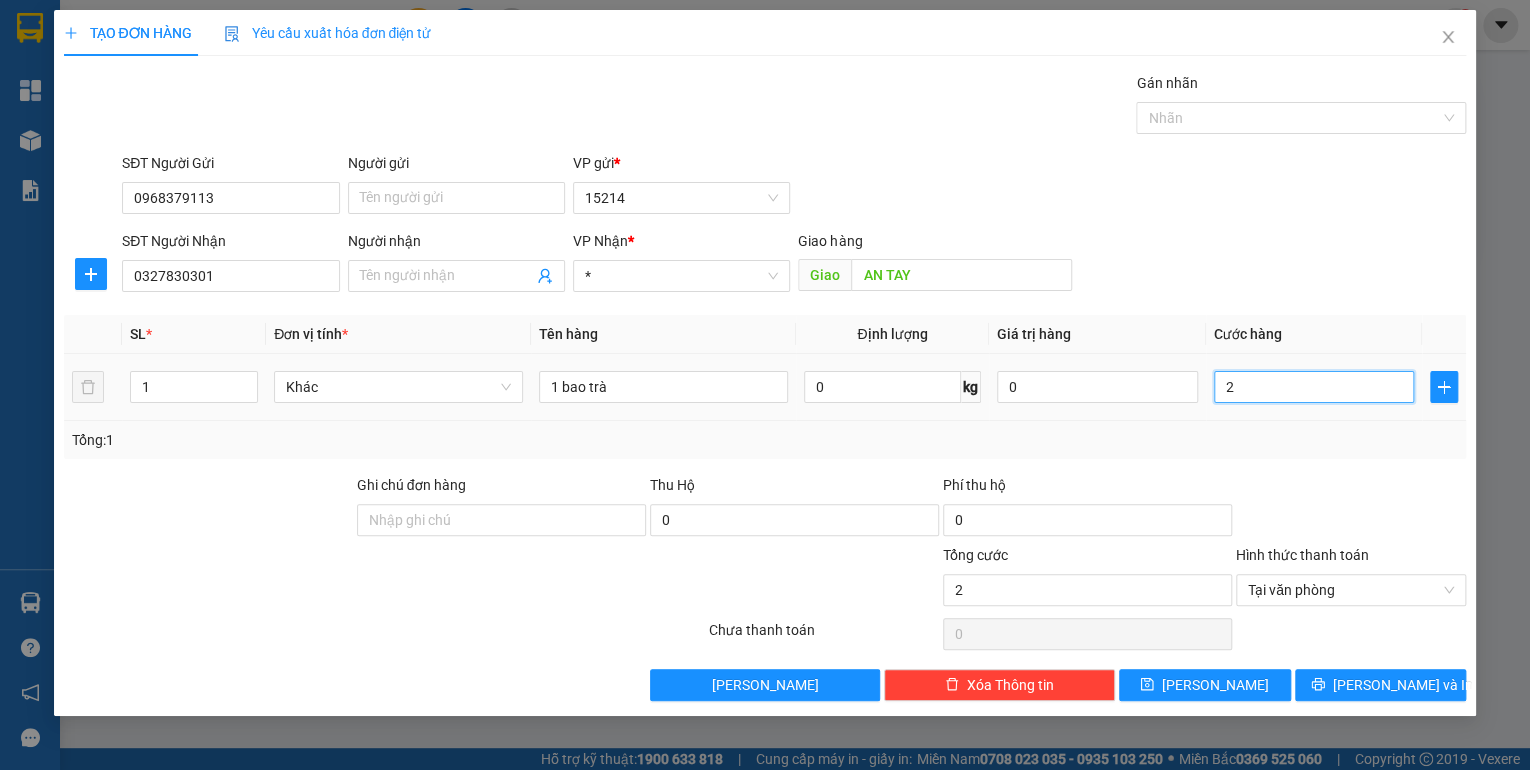 type on "20" 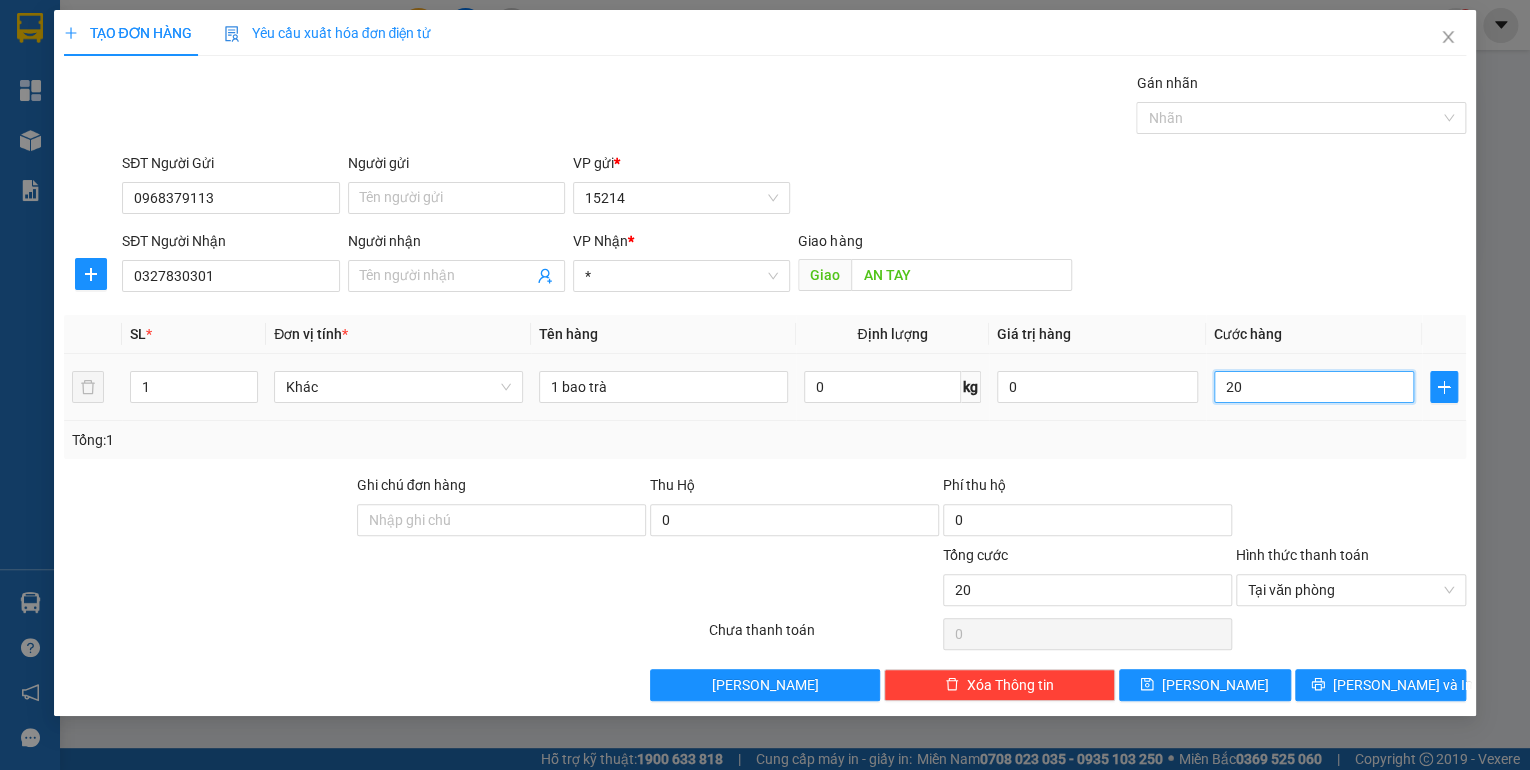 type on "200" 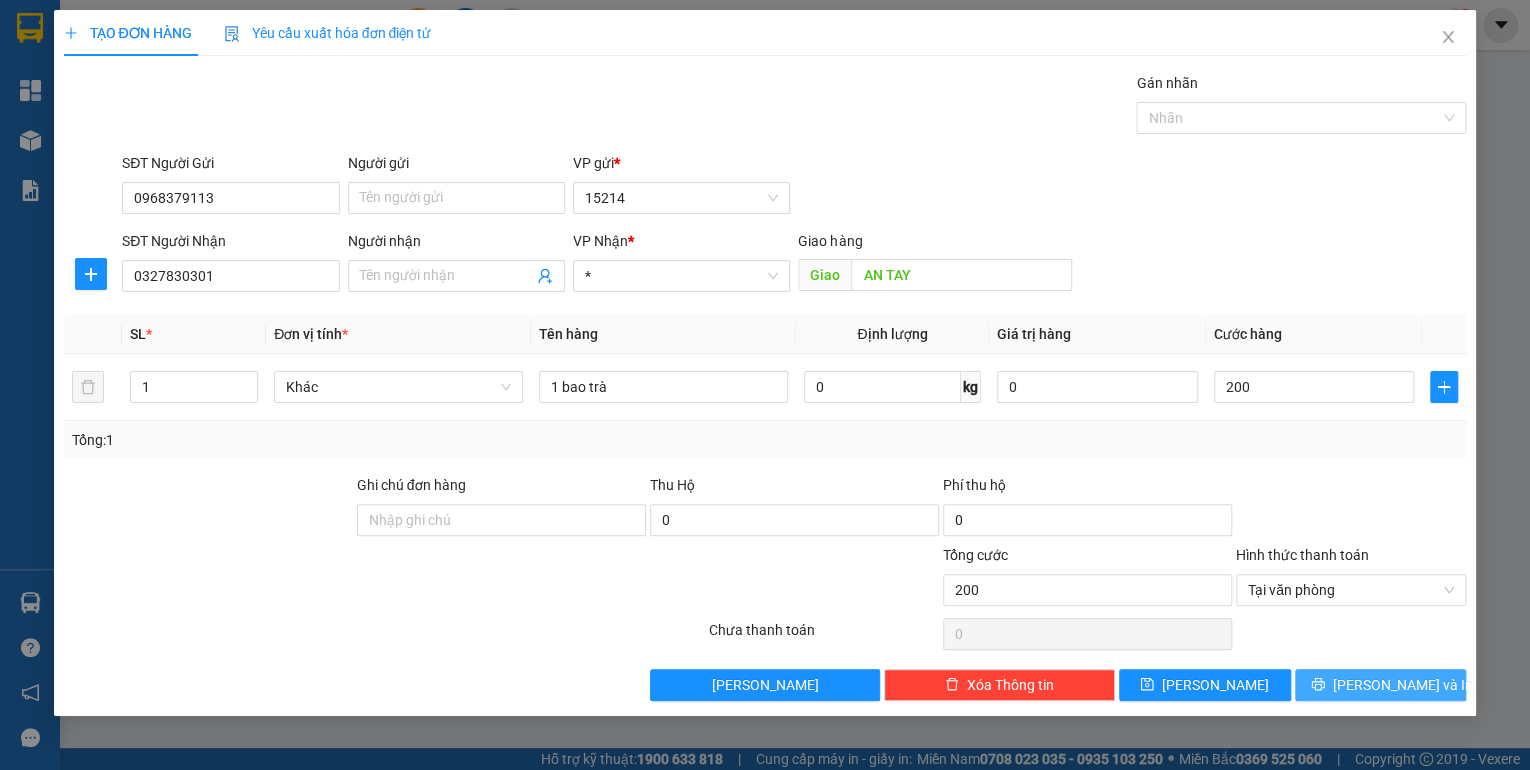 type on "200.000" 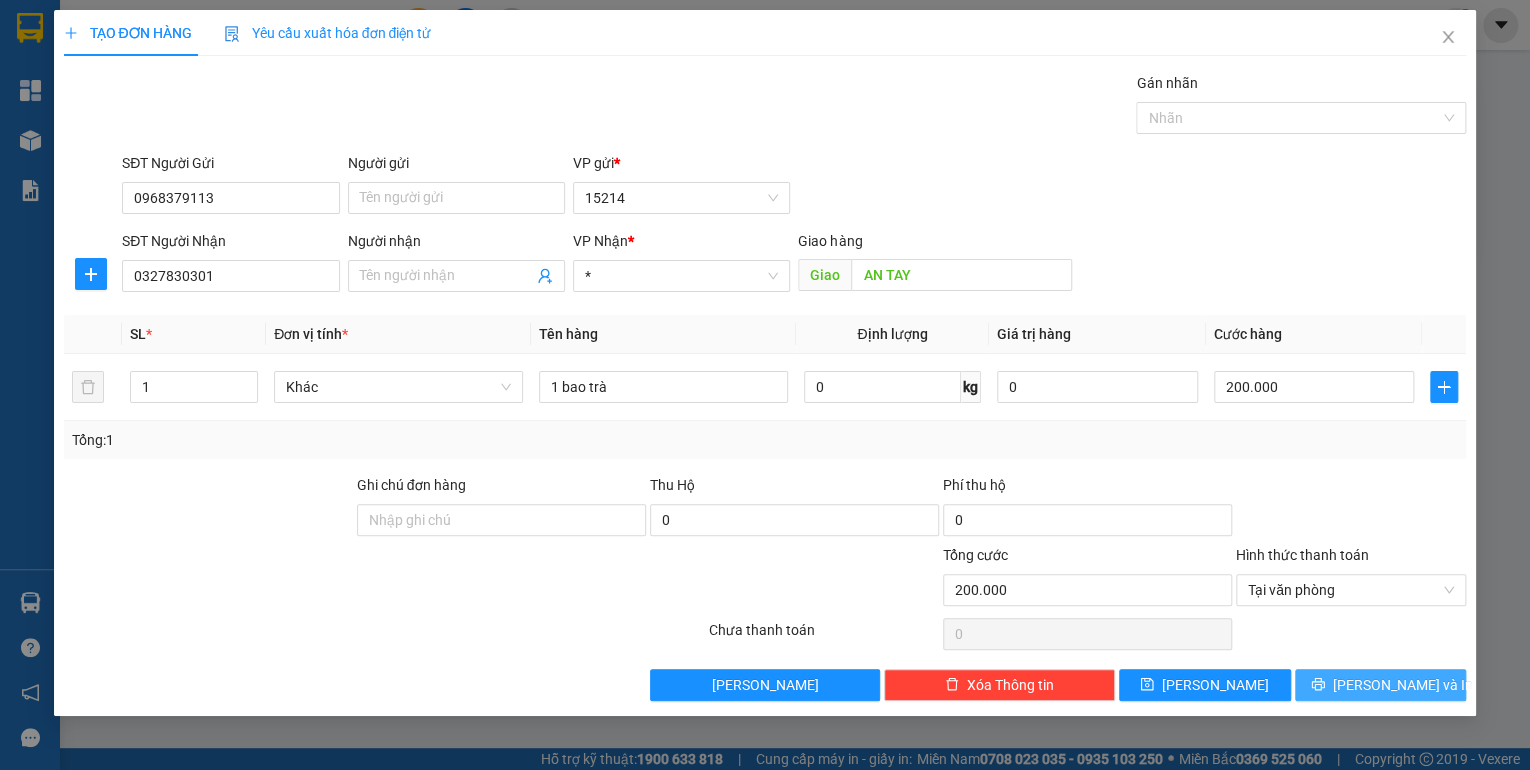 click on "Lưu và In" at bounding box center [1403, 685] 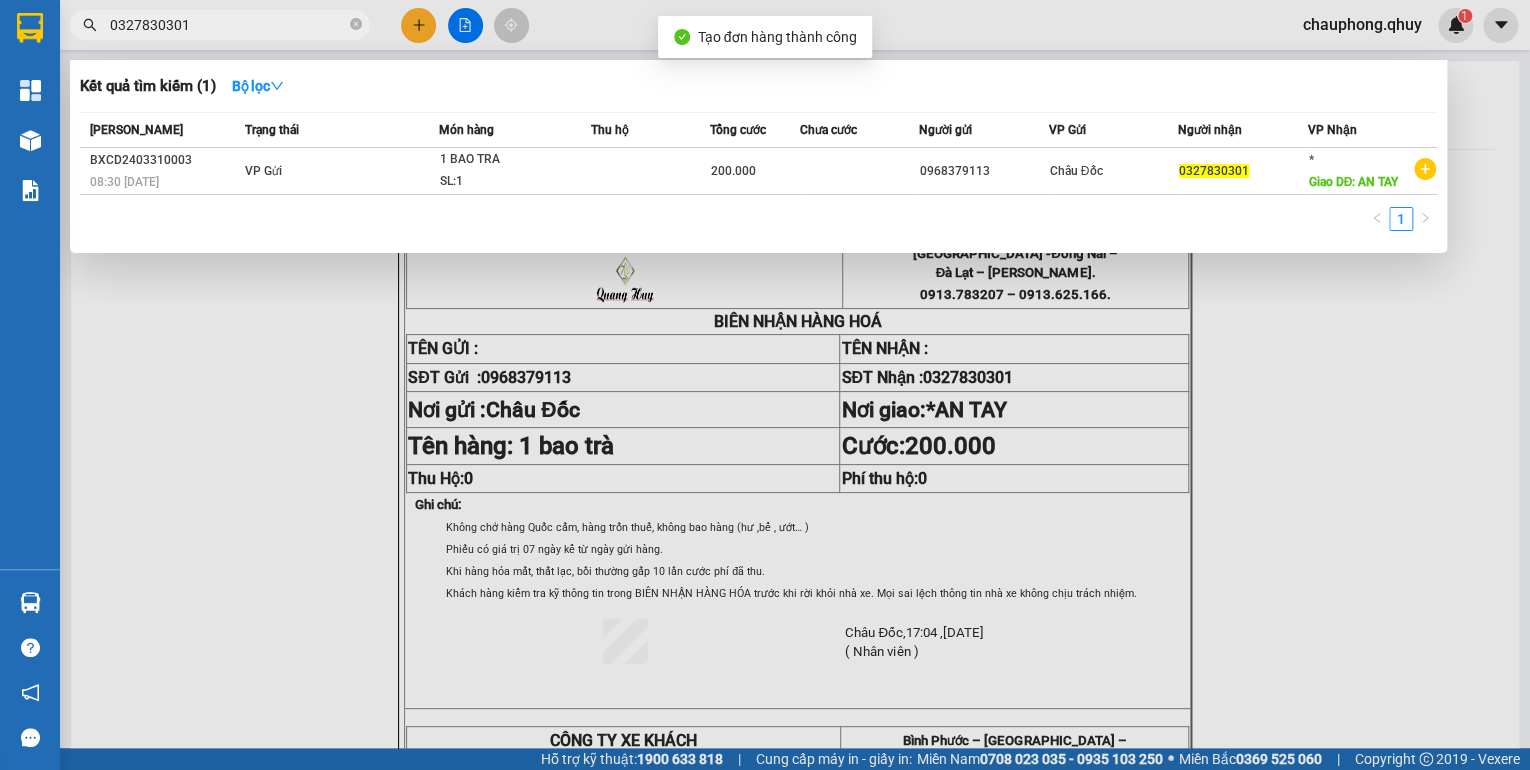 click at bounding box center (765, 385) 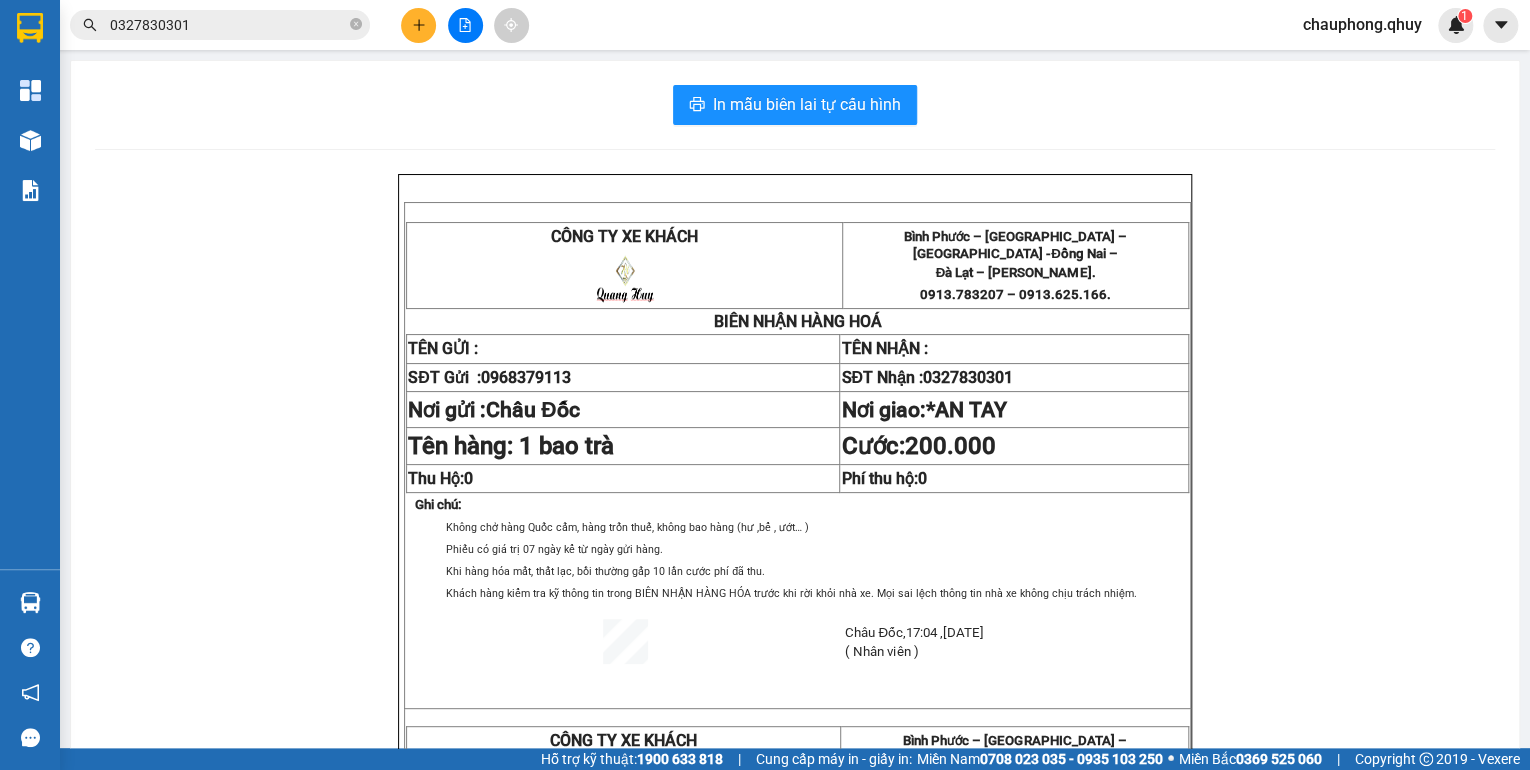 click on "In mẫu biên lai tự cấu hình
CÔNG TY XE KHÁCH
Bình Phước – Bình Dương – Củ Chi -  Đồng Nai –
Đà Lạt – Phan Thiết.
0913.783207 – 0913.625.166.
BIÊN NHẬN HÀNG HOÁ
TÊN GỬI :
TÊN NHẬN :
SĐT Gửi  :  0968379113
SĐT Nhận :  0327830301
Nơi gửi :  Châu Đốc
Nơi giao:  *   AN TAY
Tên hàng:   1 bao trà
Cước:  200.000
Thu Hộ:  0
Phí thu hộ:  0
Ghi chú:
Không chở hàng Quốc cấm, hàng trốn thuế, không bao hàng (hư ,bể , ướt… )
Phiếu có giá trị 07 ngày kể từ ngày gửi hàng.
Khi hàng hóa mất, thất lạc, bồi thường gấp 10 lần cước phí đã thu.
Khách hàng kiểm tra kỹ thông tin trong BIÊN NHẬN HÀNG HÓA trước khi rời khỏi nhà xe. Mọi sai lệch thông tin nhà xe không chịu trách nhiệm.
Châu Đốc ," at bounding box center (795, 672) 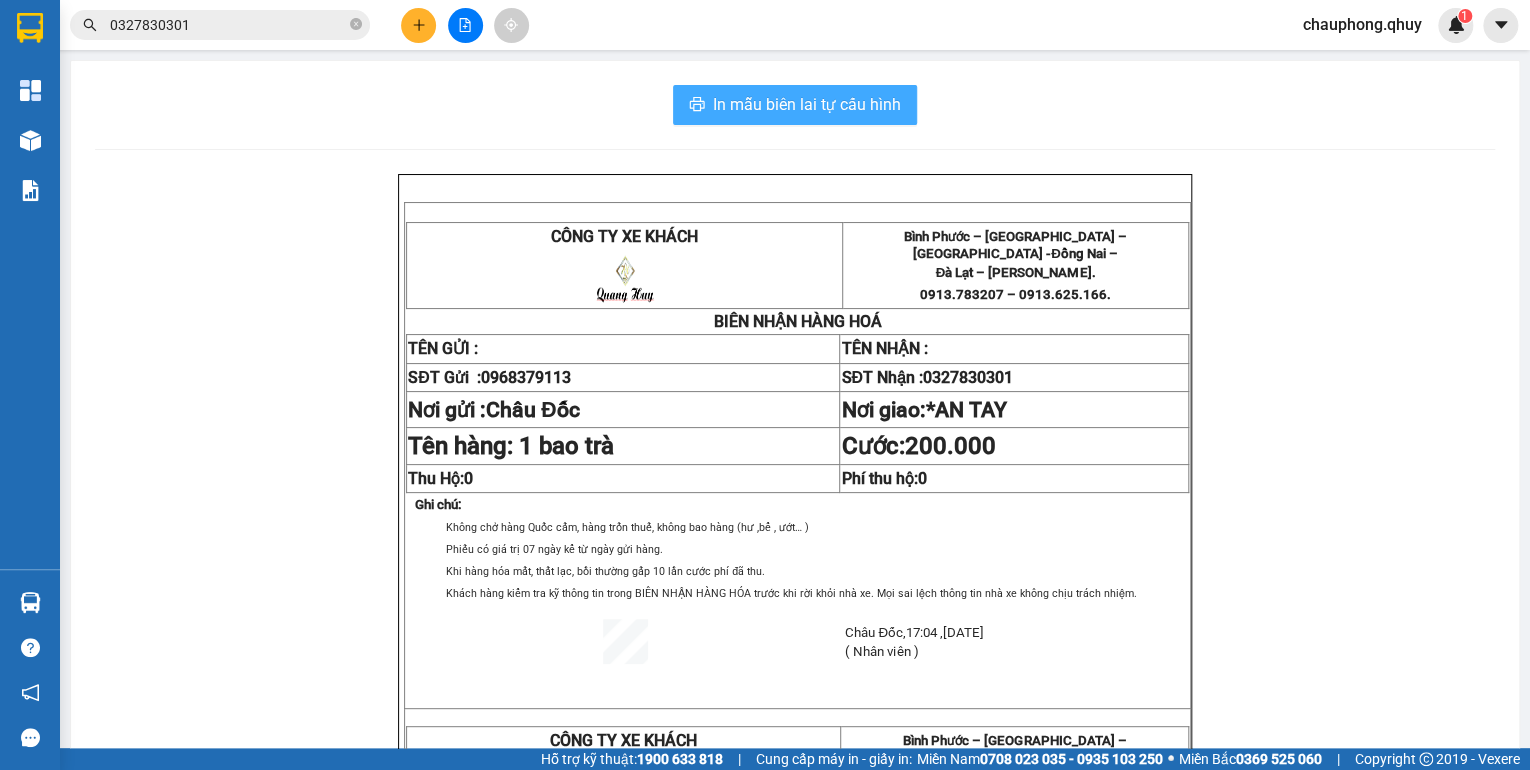 drag, startPoint x: 765, startPoint y: 109, endPoint x: 1532, endPoint y: -28, distance: 779.1393 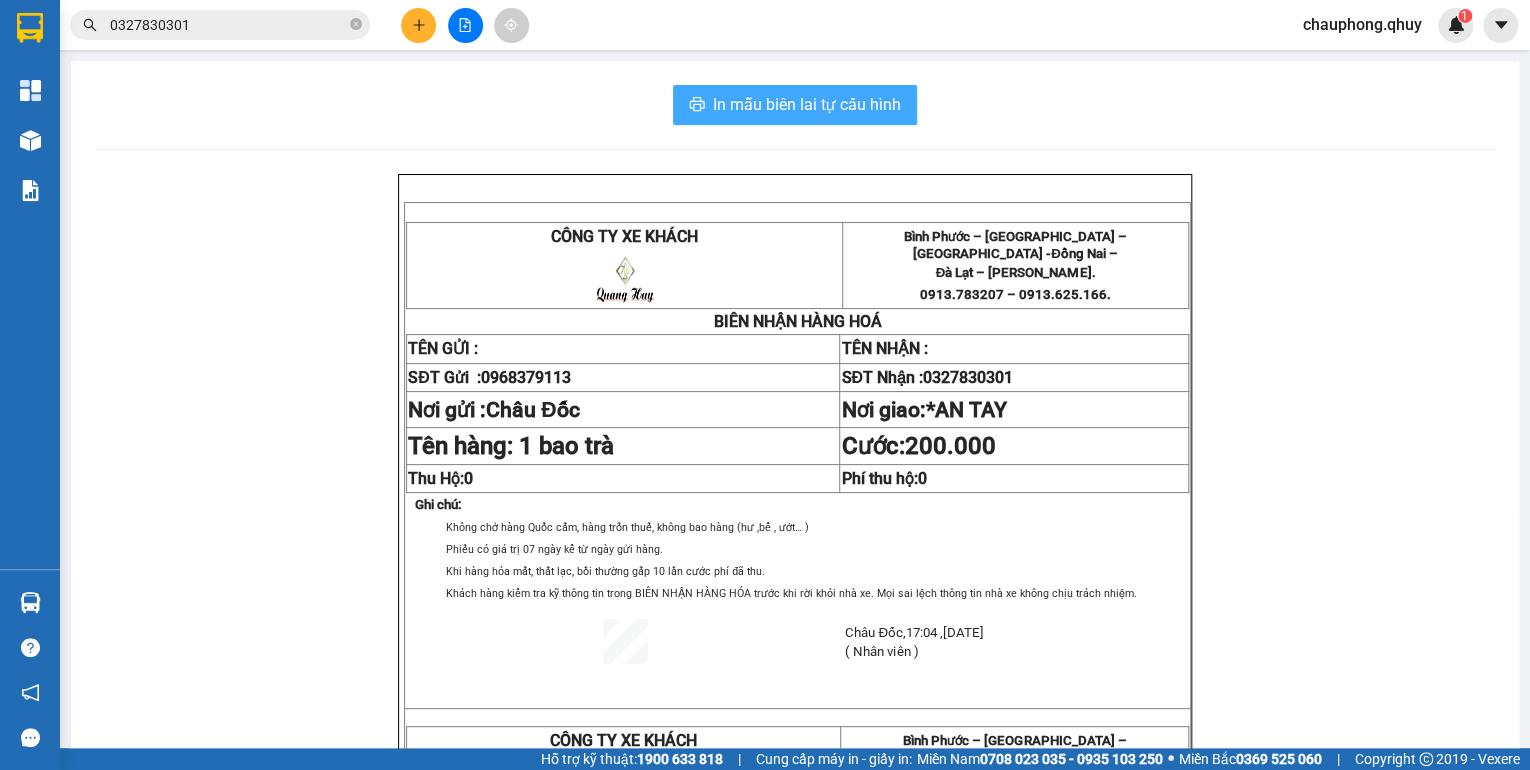 click on "In mẫu biên lai tự cấu hình" at bounding box center [807, 104] 